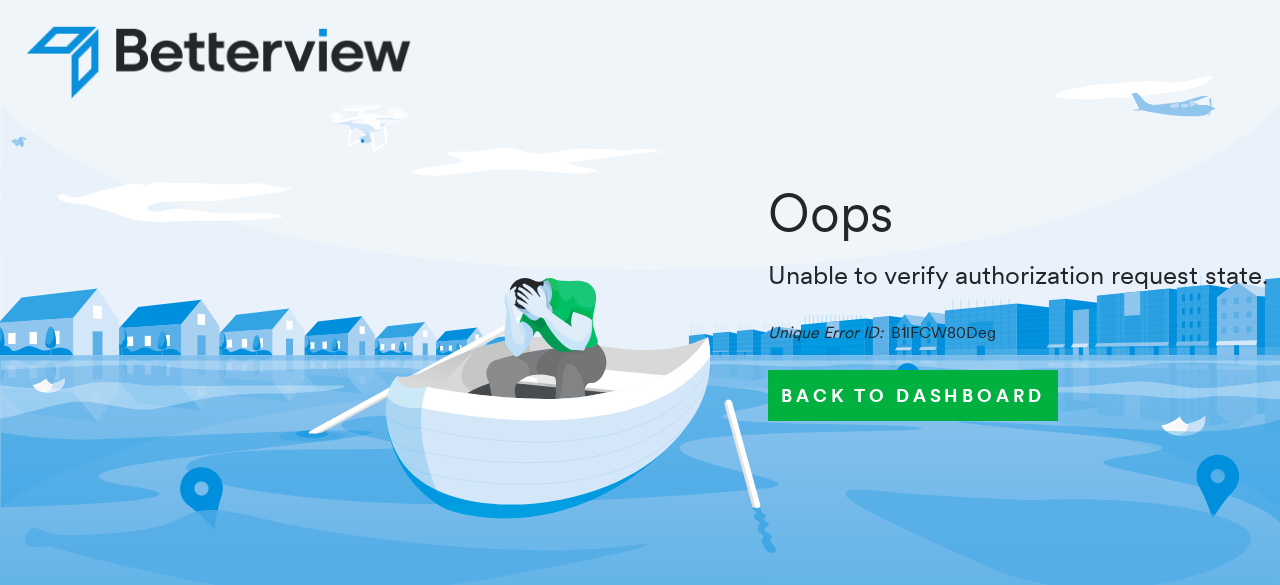scroll, scrollTop: 0, scrollLeft: 0, axis: both 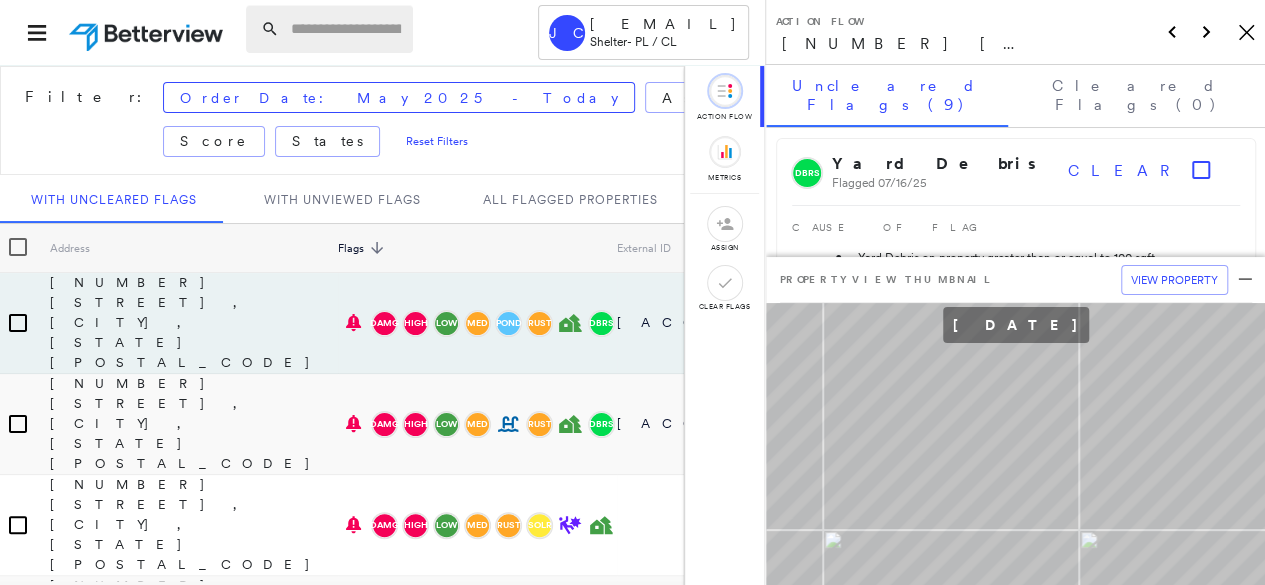 click at bounding box center (346, 29) 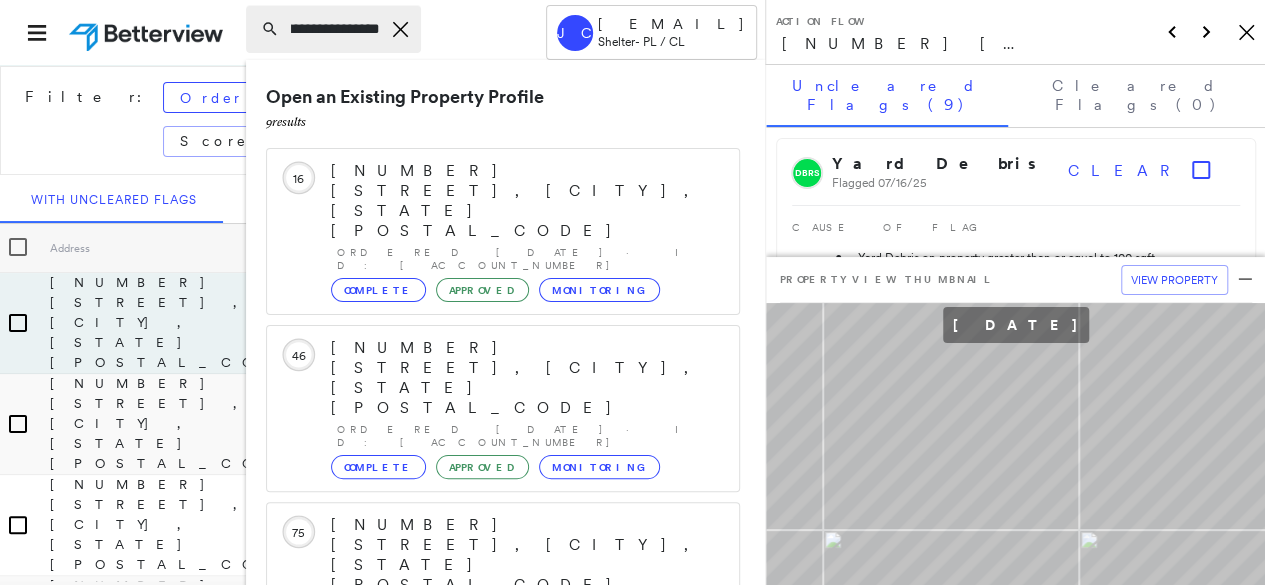 scroll, scrollTop: 0, scrollLeft: 51, axis: horizontal 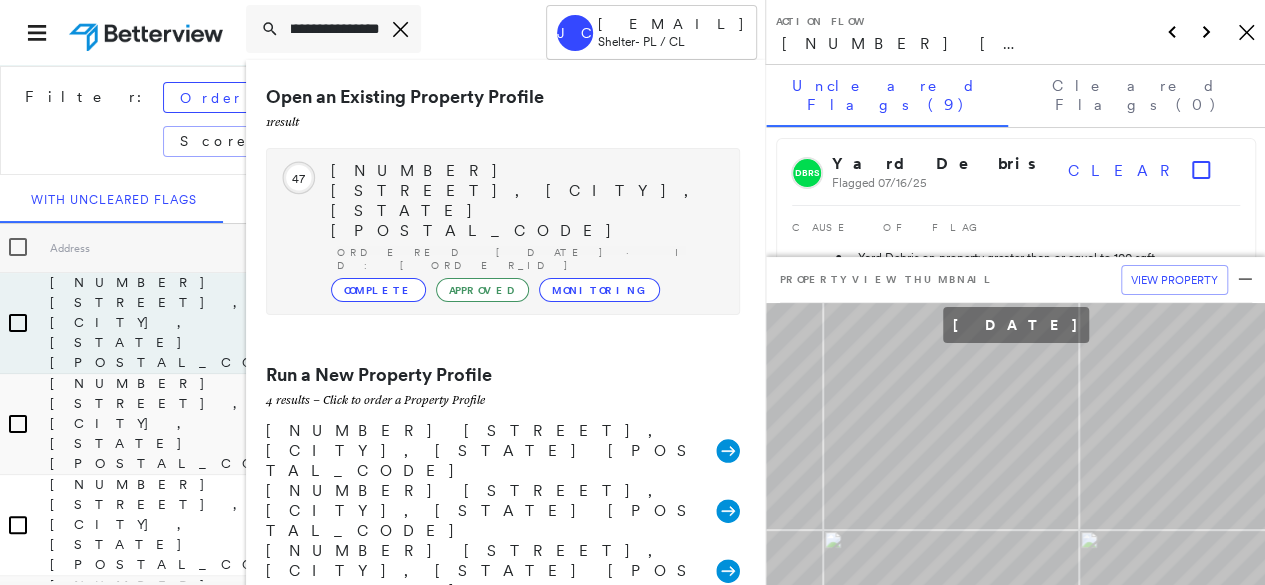 type on "**********" 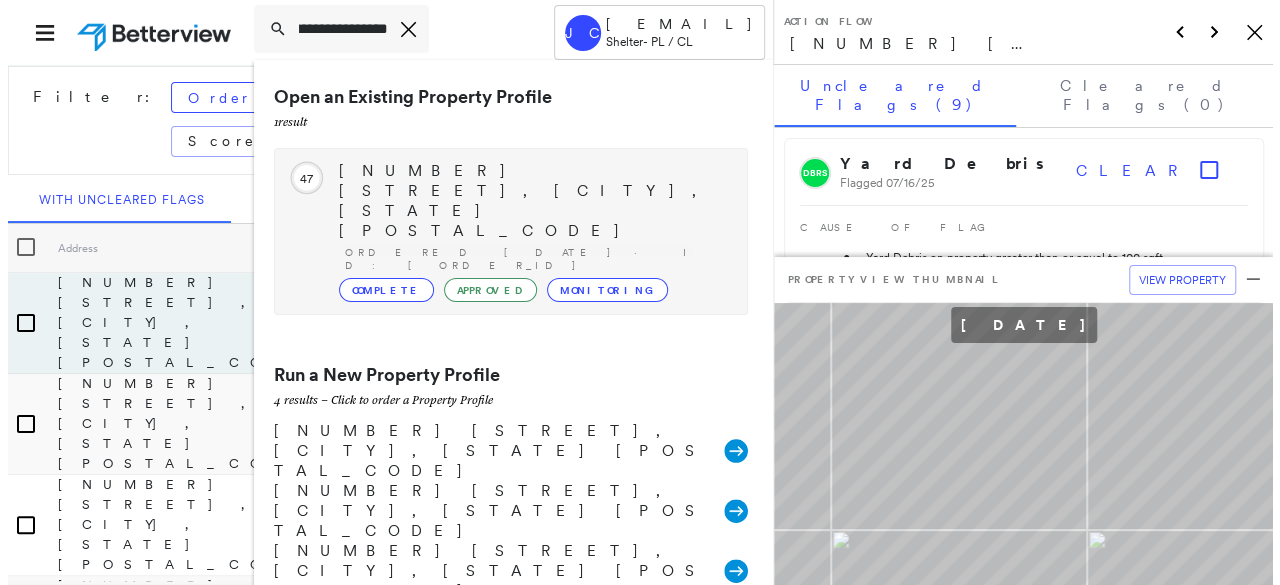 scroll, scrollTop: 0, scrollLeft: 0, axis: both 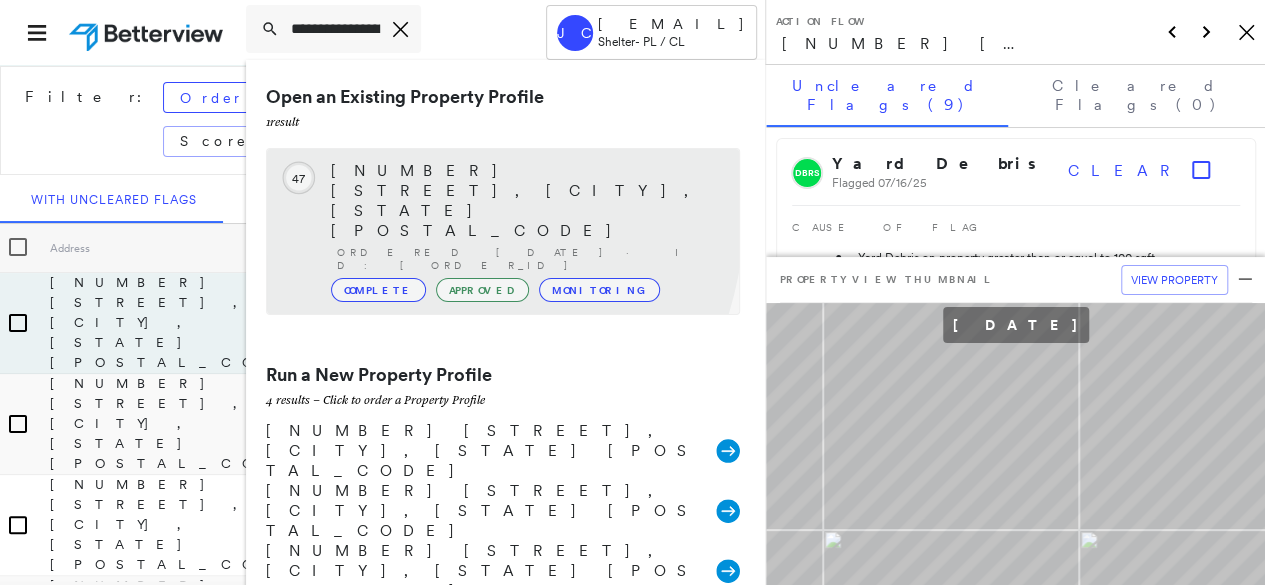 click on "Complete" at bounding box center [378, 290] 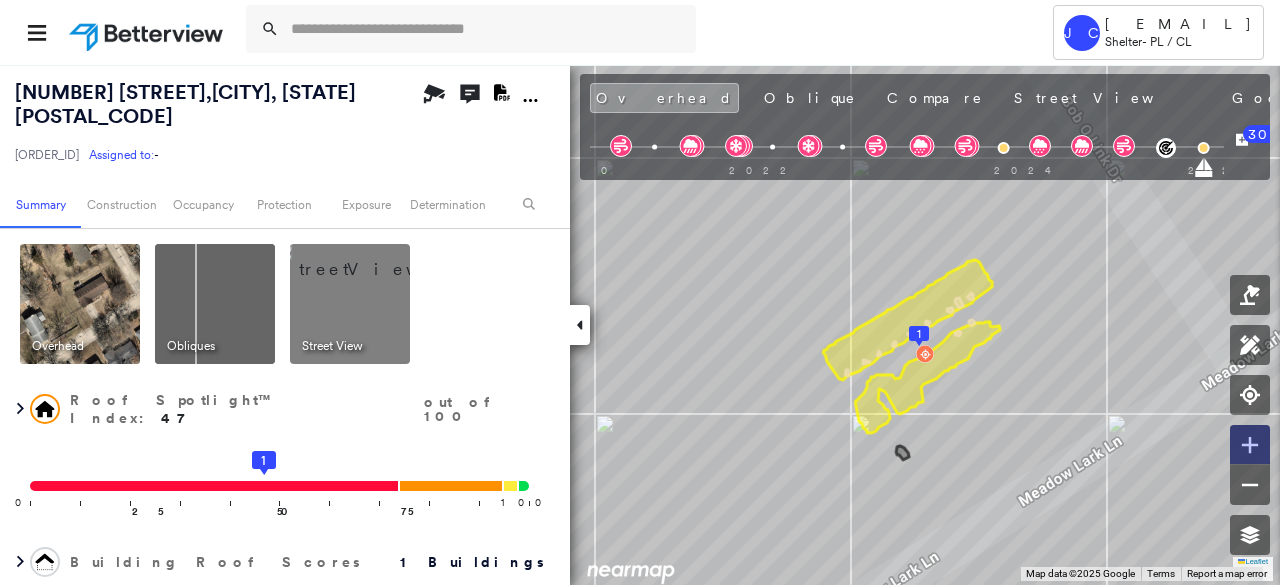 click 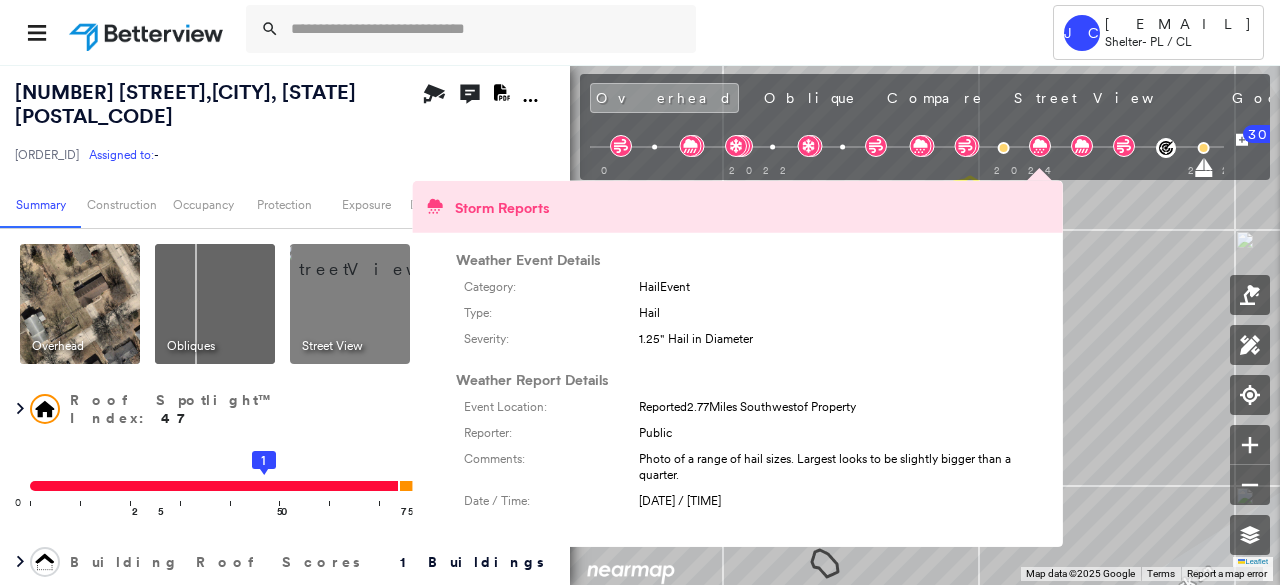 click 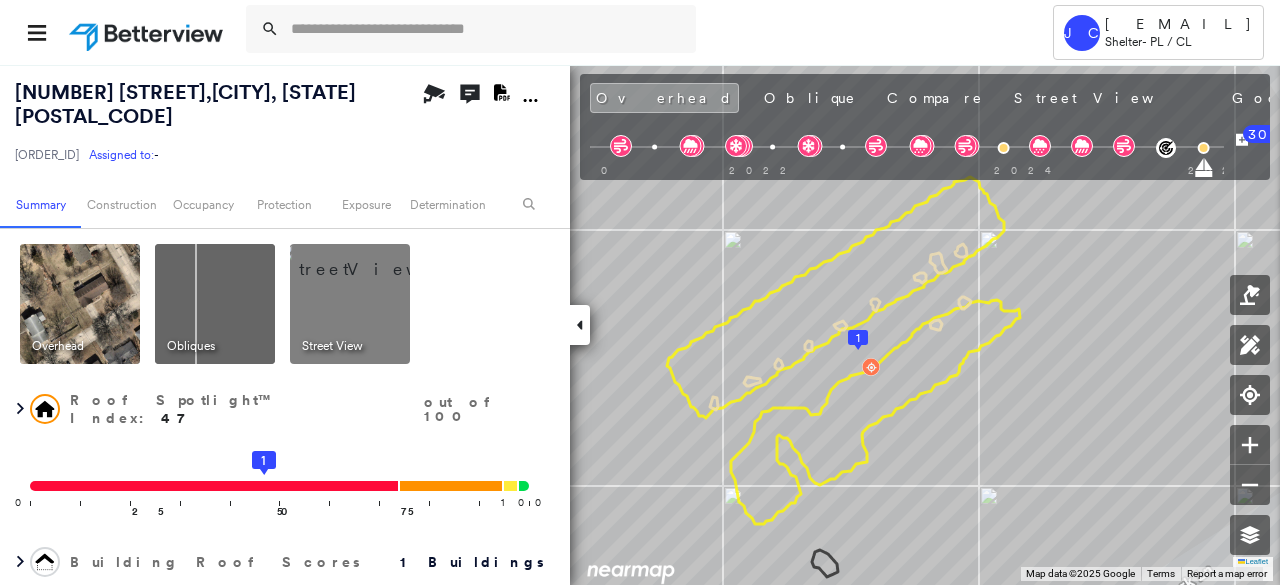 click at bounding box center [374, 259] 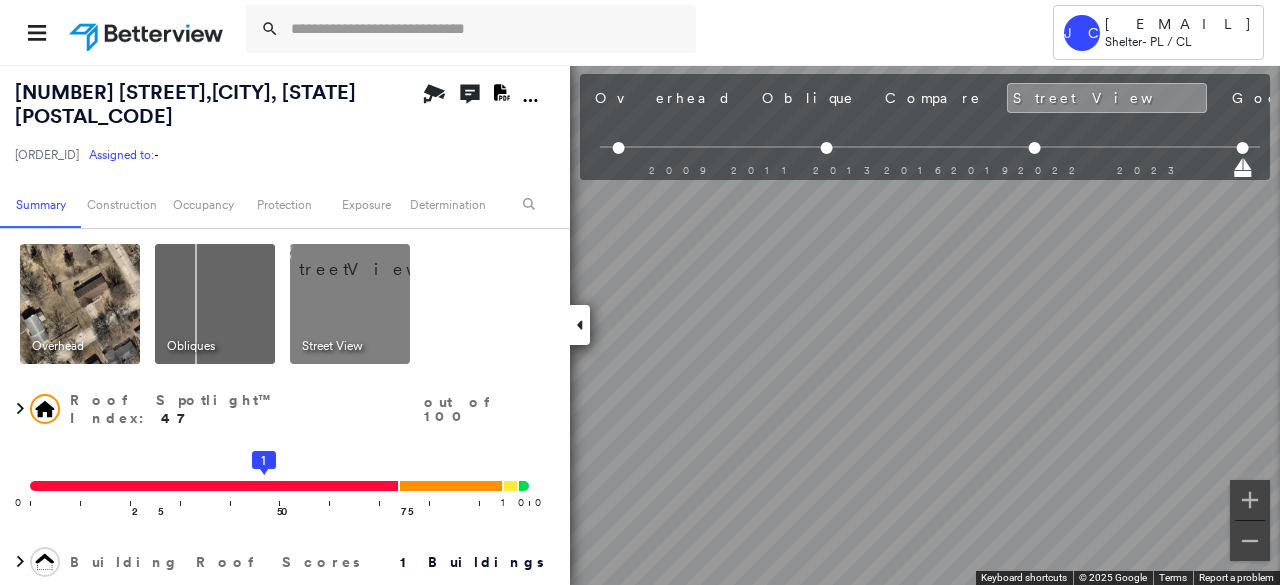 click at bounding box center [215, 304] 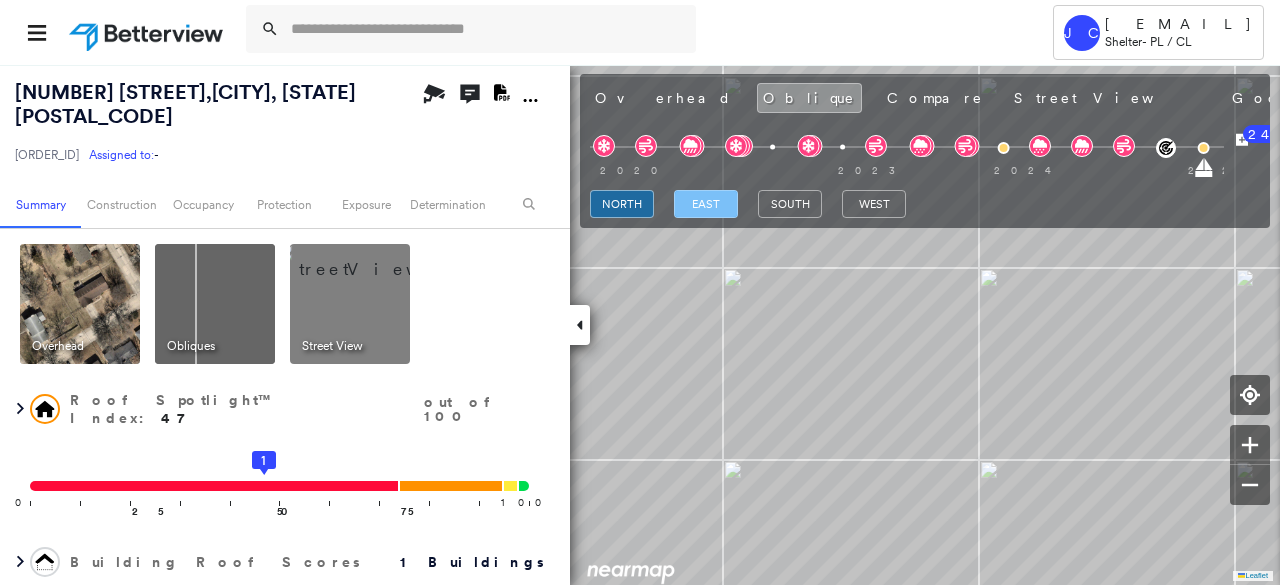 click on "east" at bounding box center (706, 204) 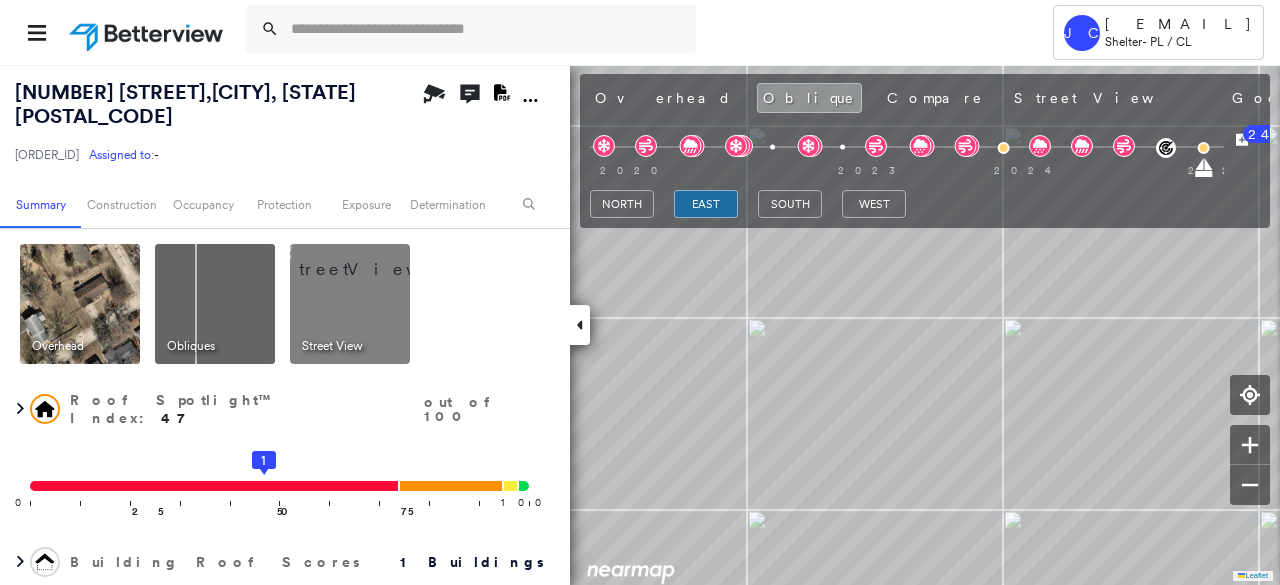 click at bounding box center (80, 304) 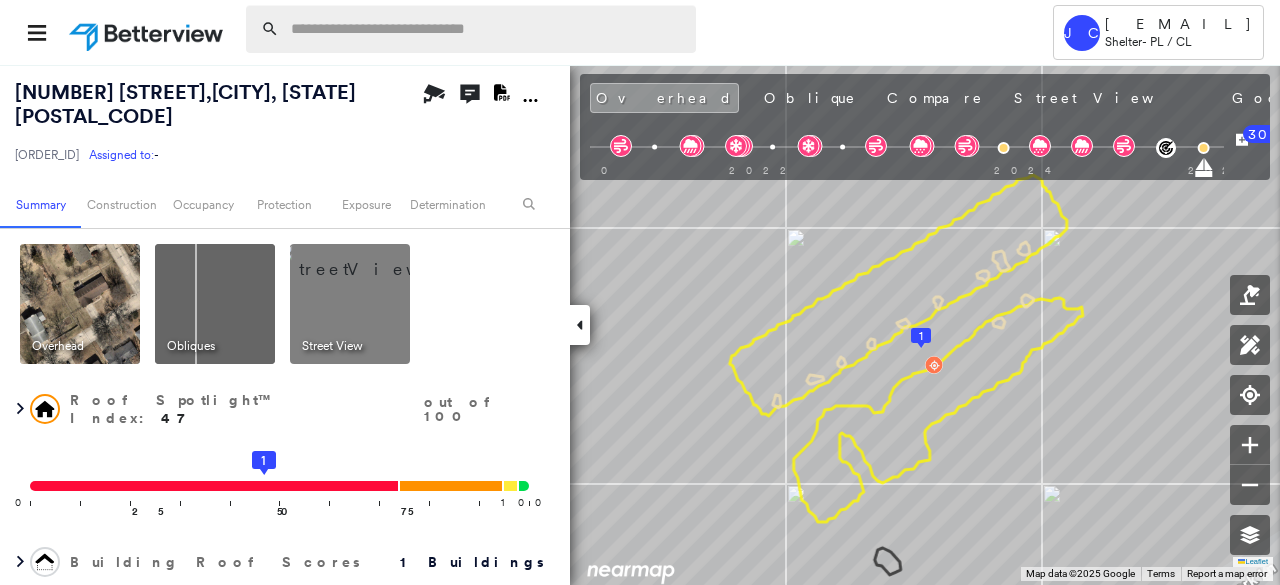 click at bounding box center [487, 29] 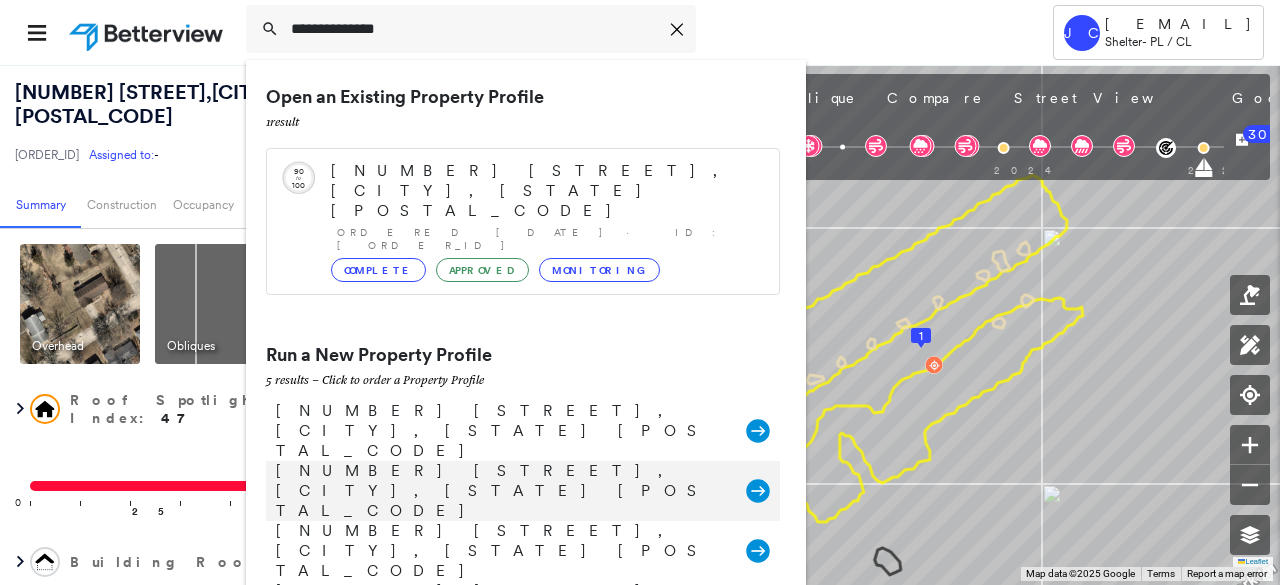 type on "**********" 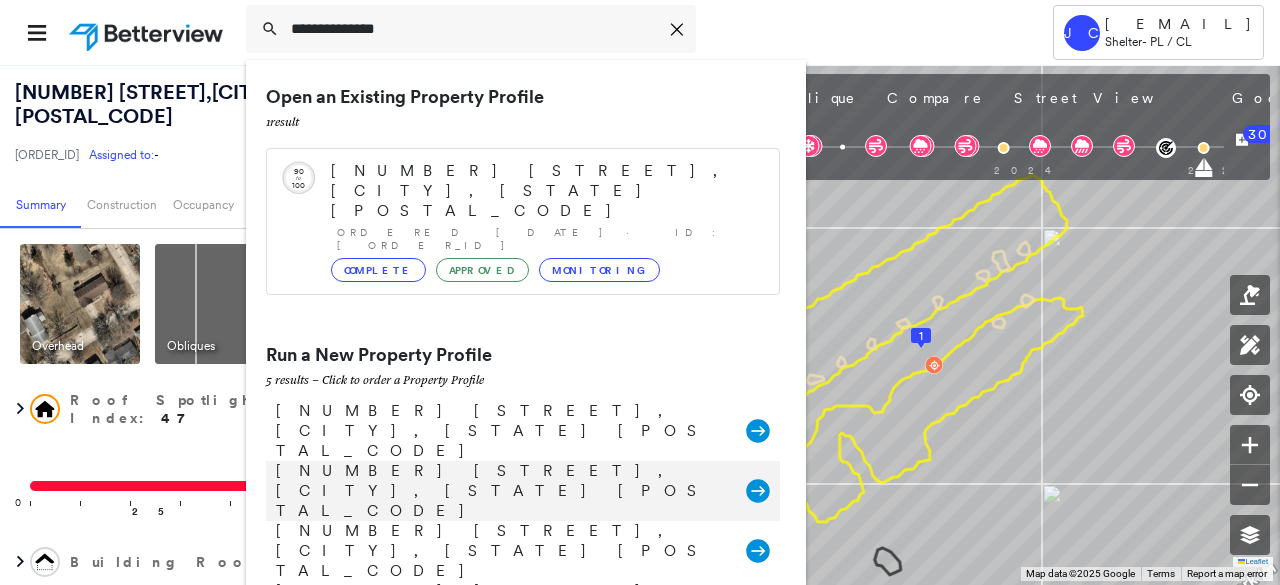 click 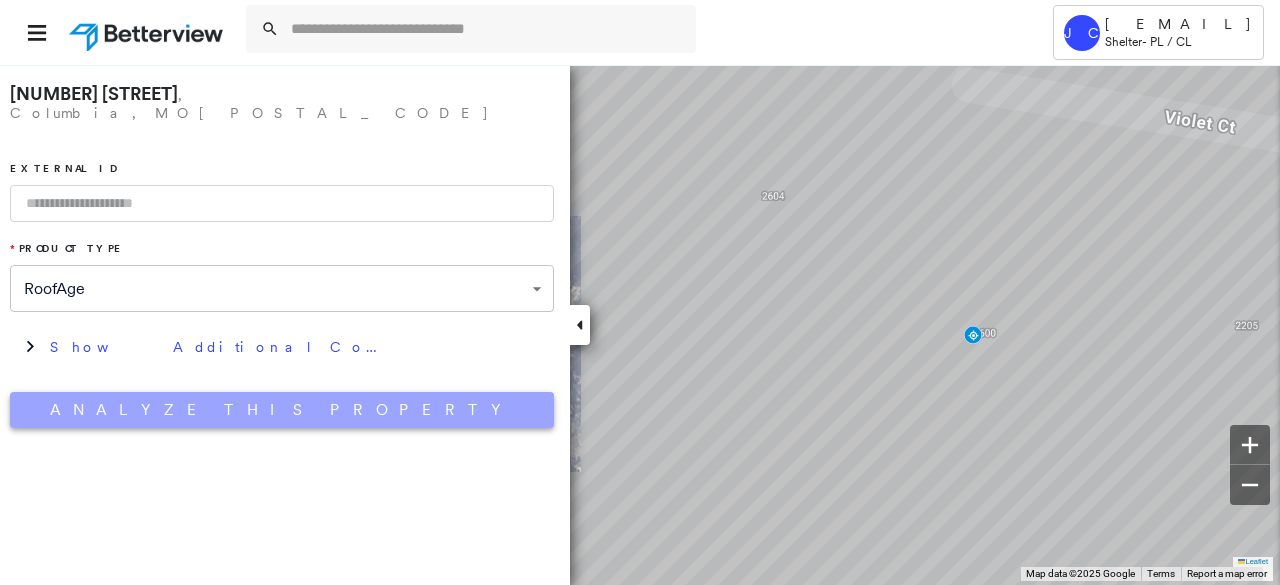 click on "Analyze This Property" at bounding box center (282, 410) 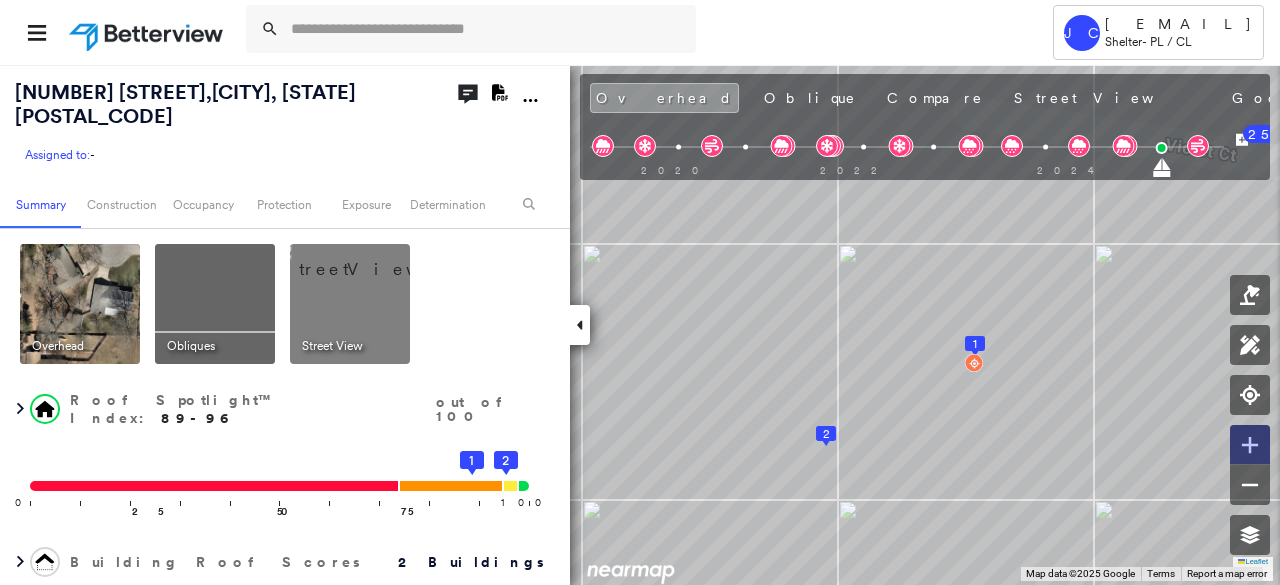 click 